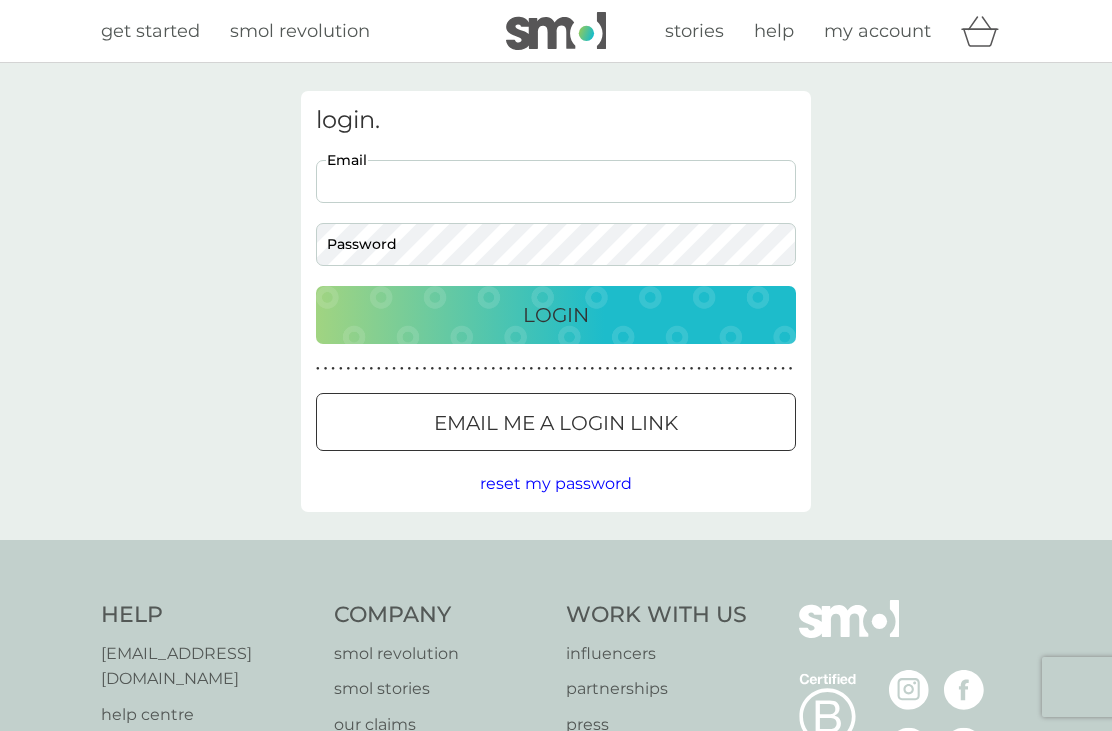 scroll, scrollTop: 0, scrollLeft: 0, axis: both 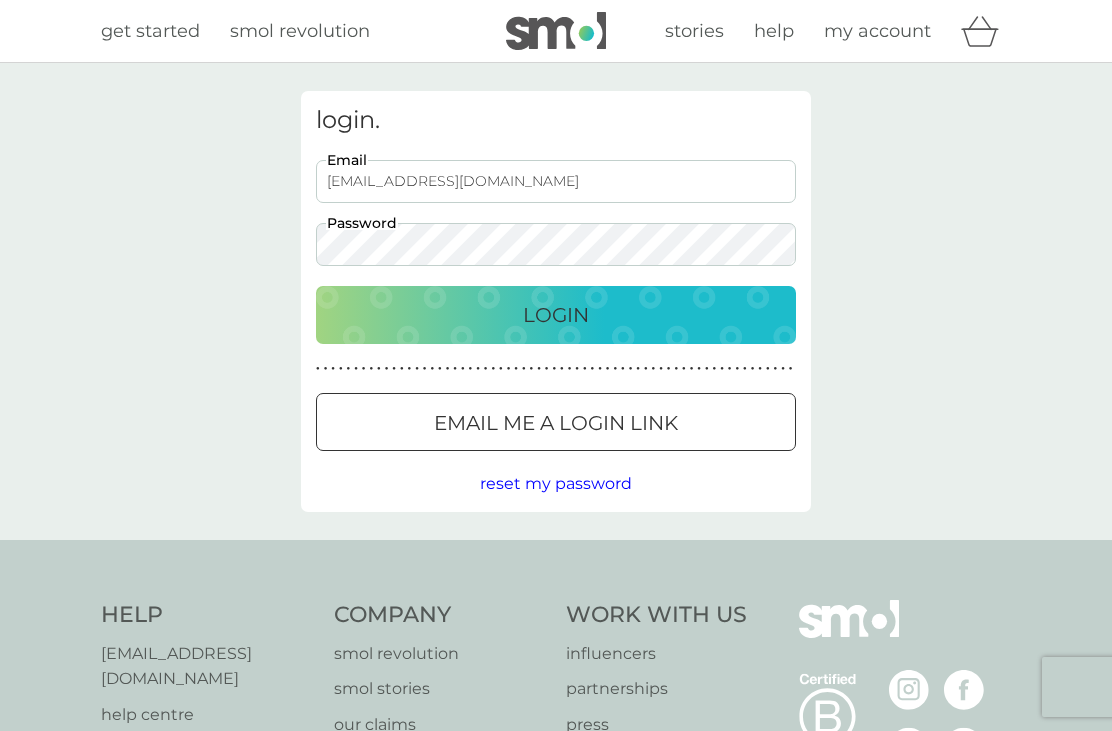 click on "Login" at bounding box center [556, 315] 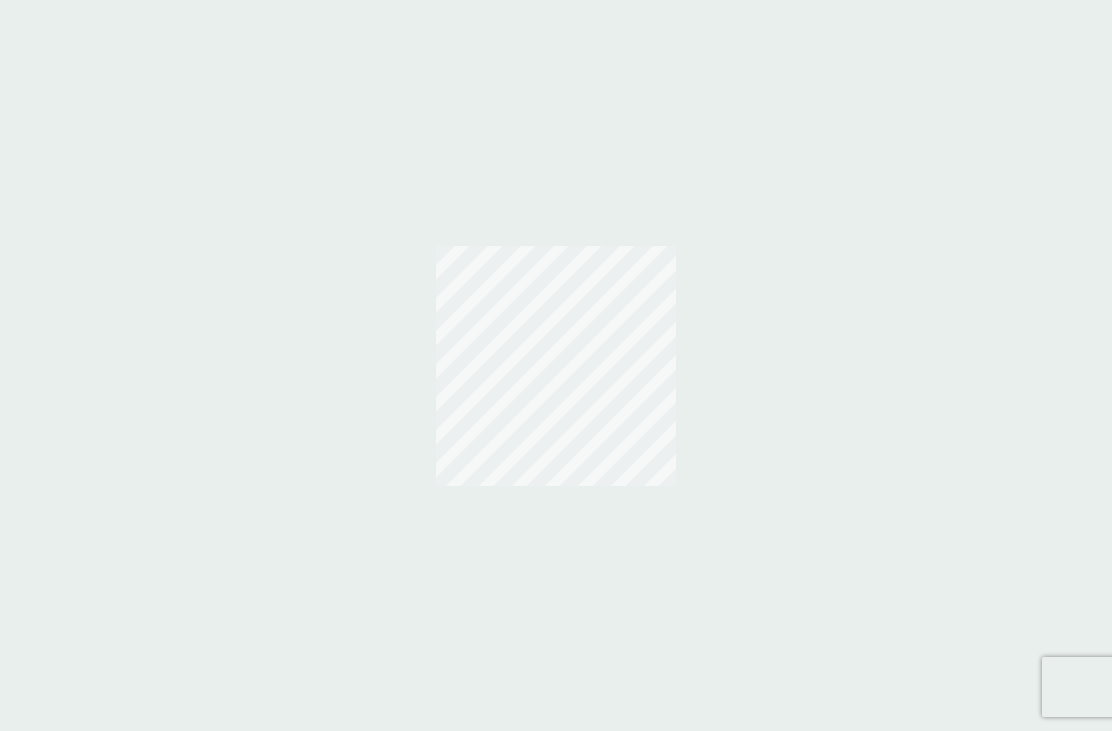 scroll, scrollTop: 0, scrollLeft: 0, axis: both 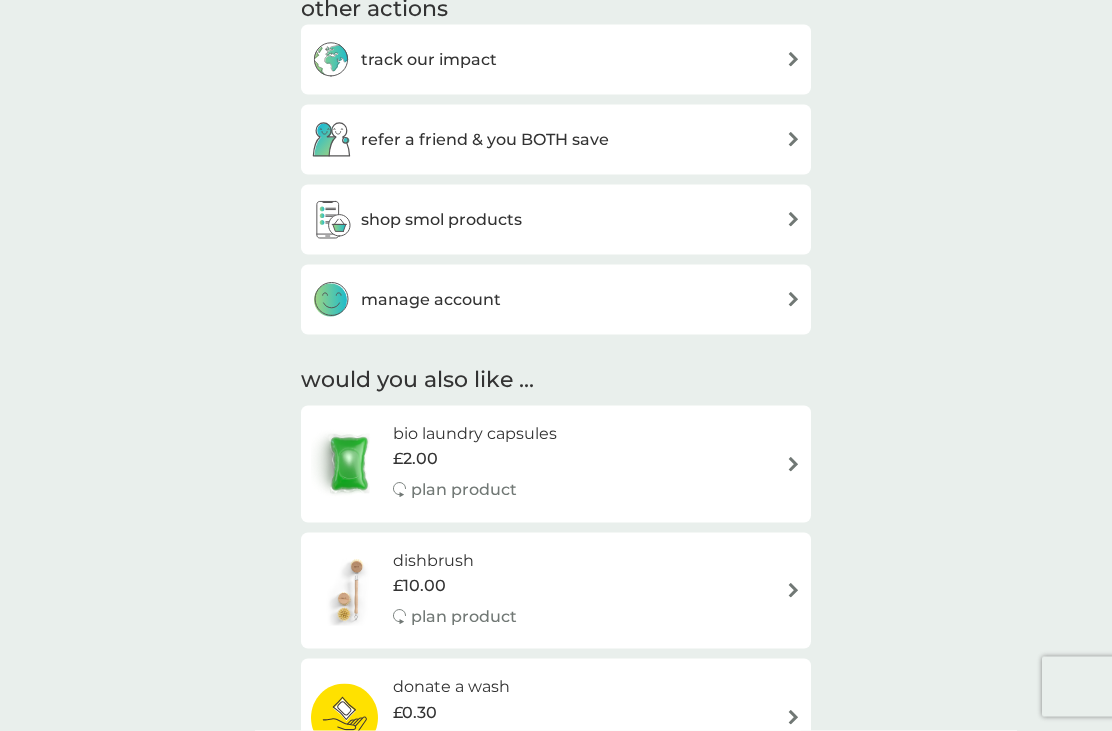 click on "shop smol products" at bounding box center (556, 220) 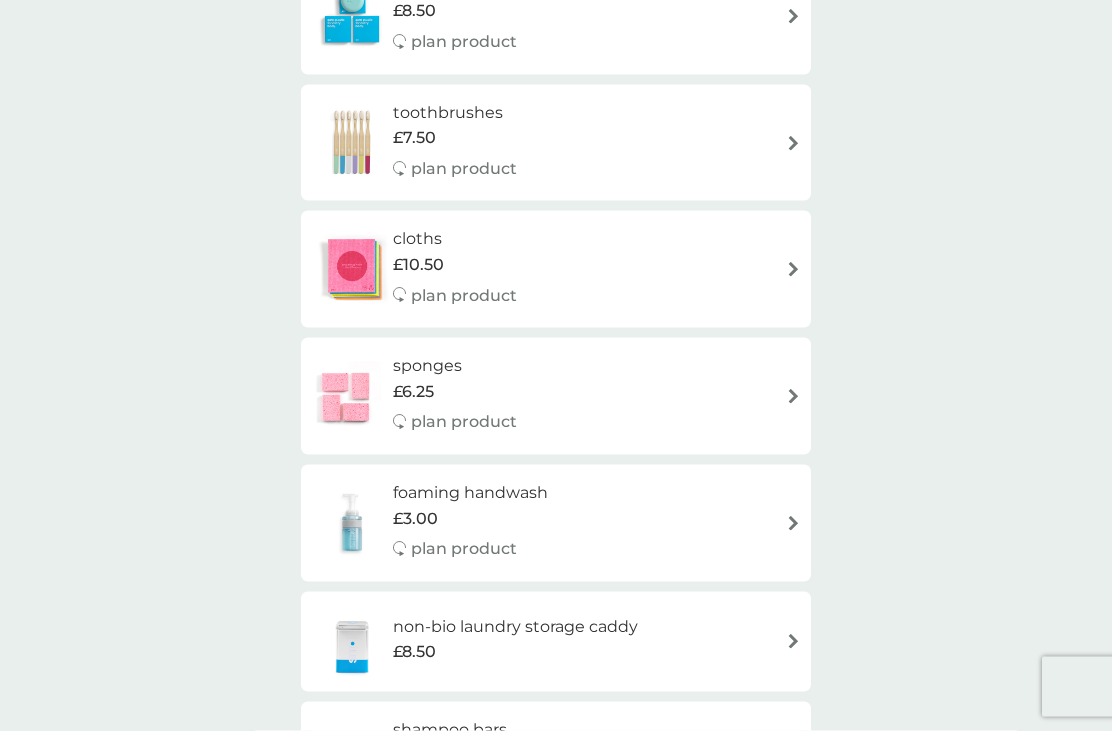 scroll, scrollTop: 1118, scrollLeft: 0, axis: vertical 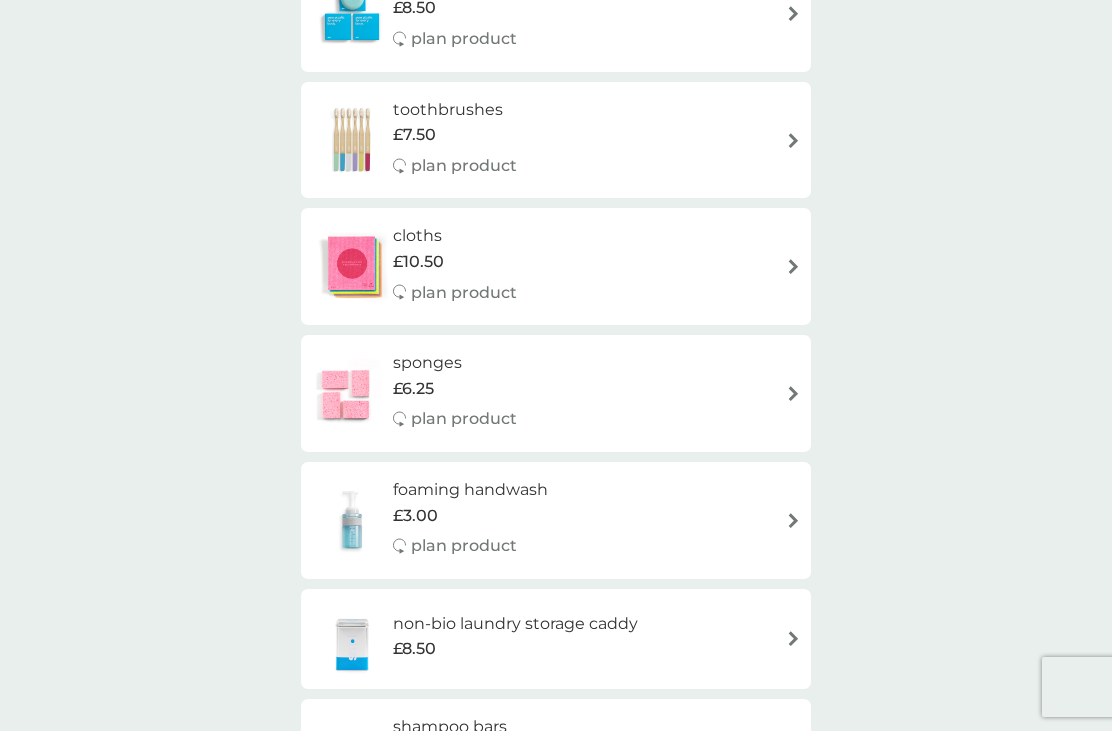 click on "foaming handwash £3.00 plan product" at bounding box center [556, 520] 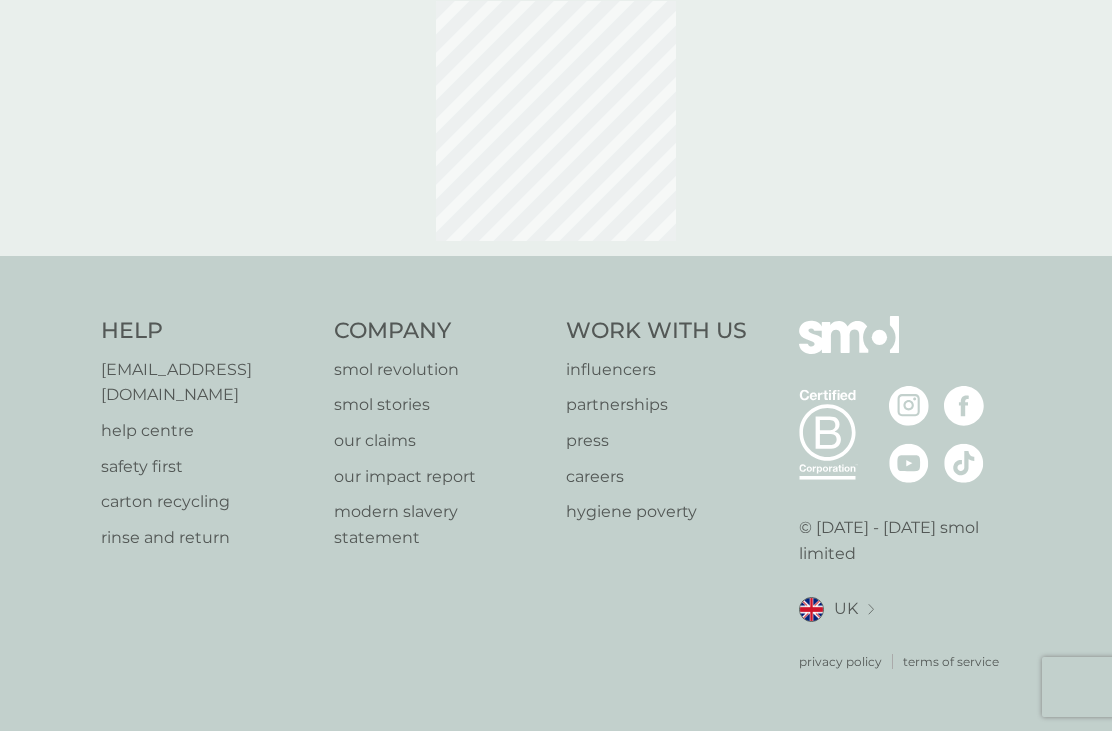 scroll, scrollTop: 0, scrollLeft: 0, axis: both 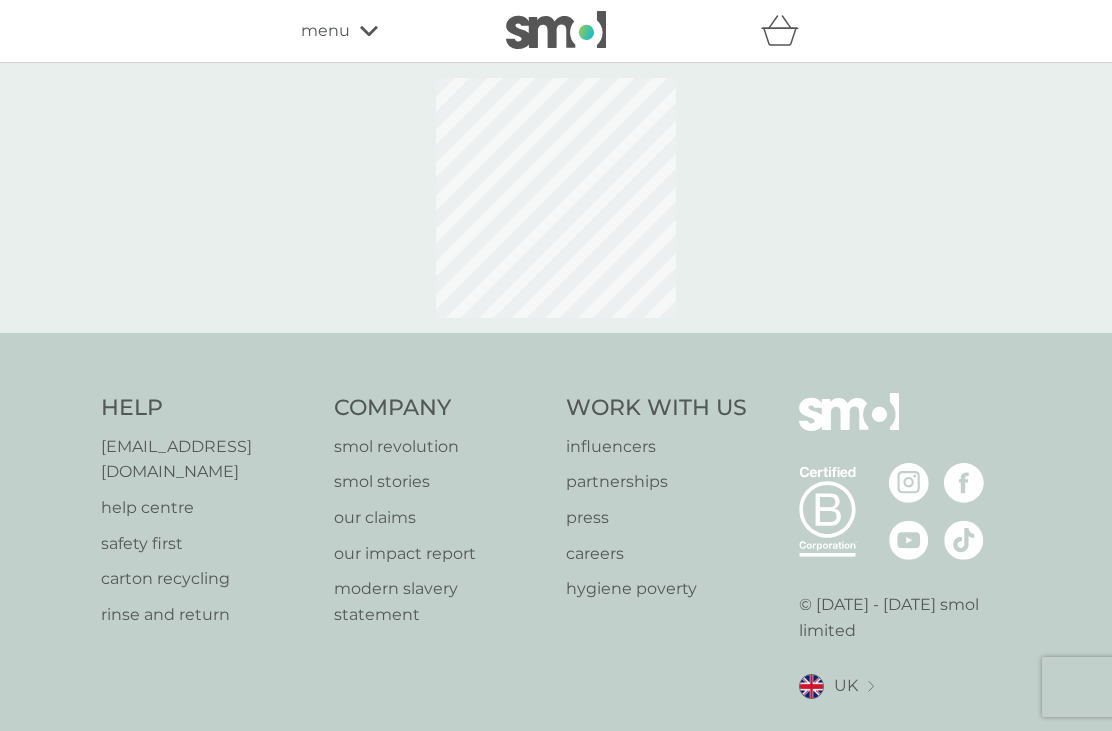 select on "119" 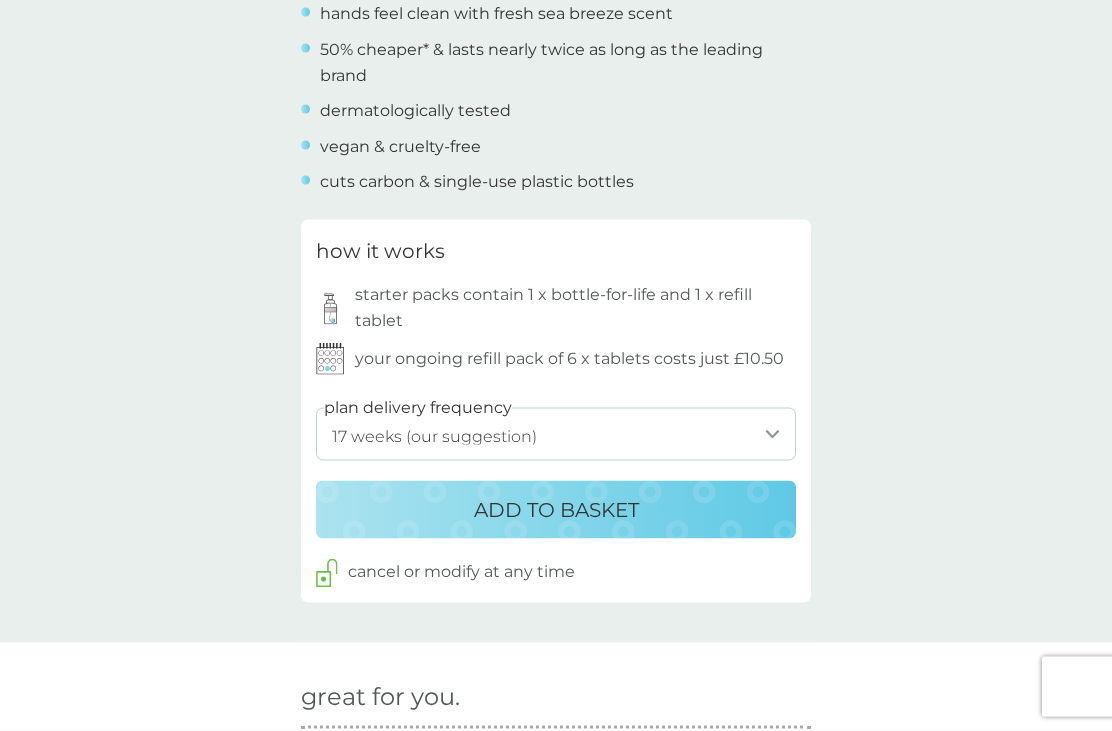 scroll, scrollTop: 810, scrollLeft: 0, axis: vertical 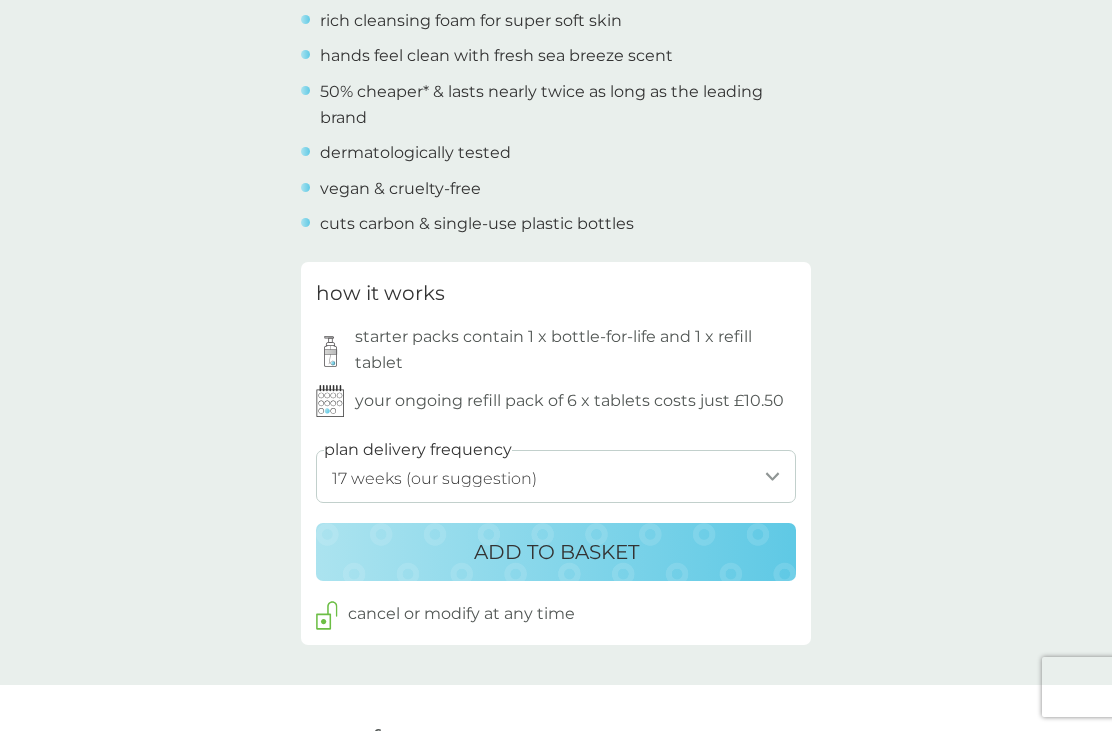 click on "ADD TO BASKET" at bounding box center (556, 552) 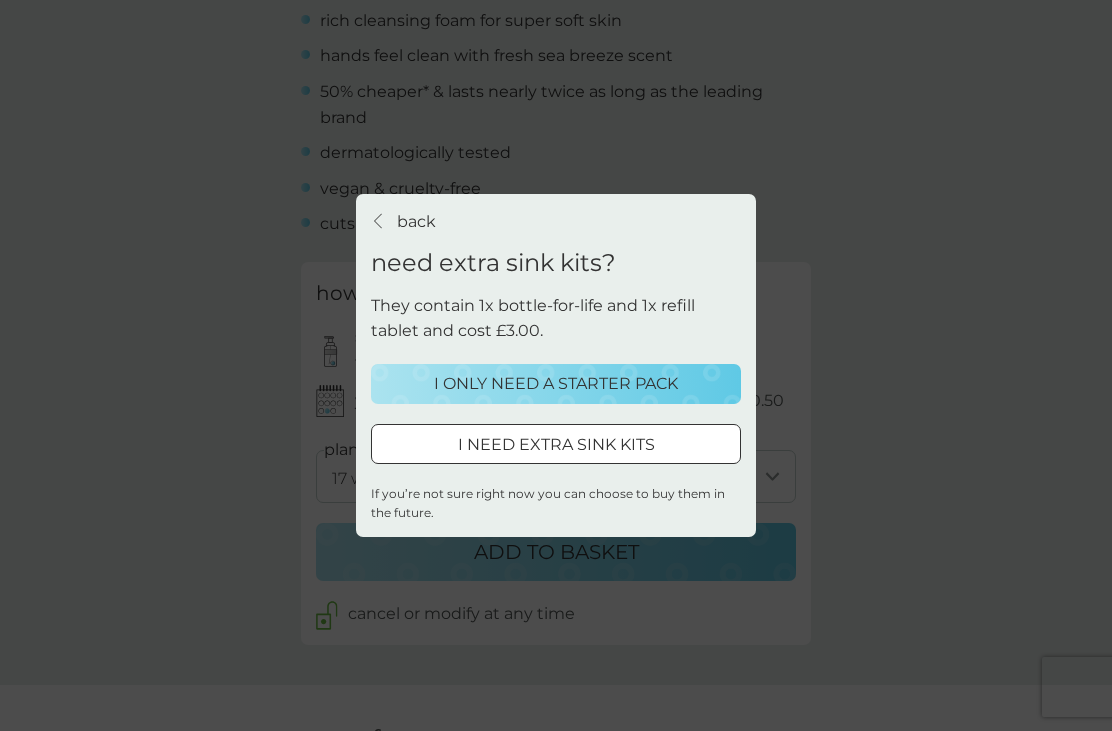 click on "I ONLY NEED A STARTER PACK" at bounding box center [556, 384] 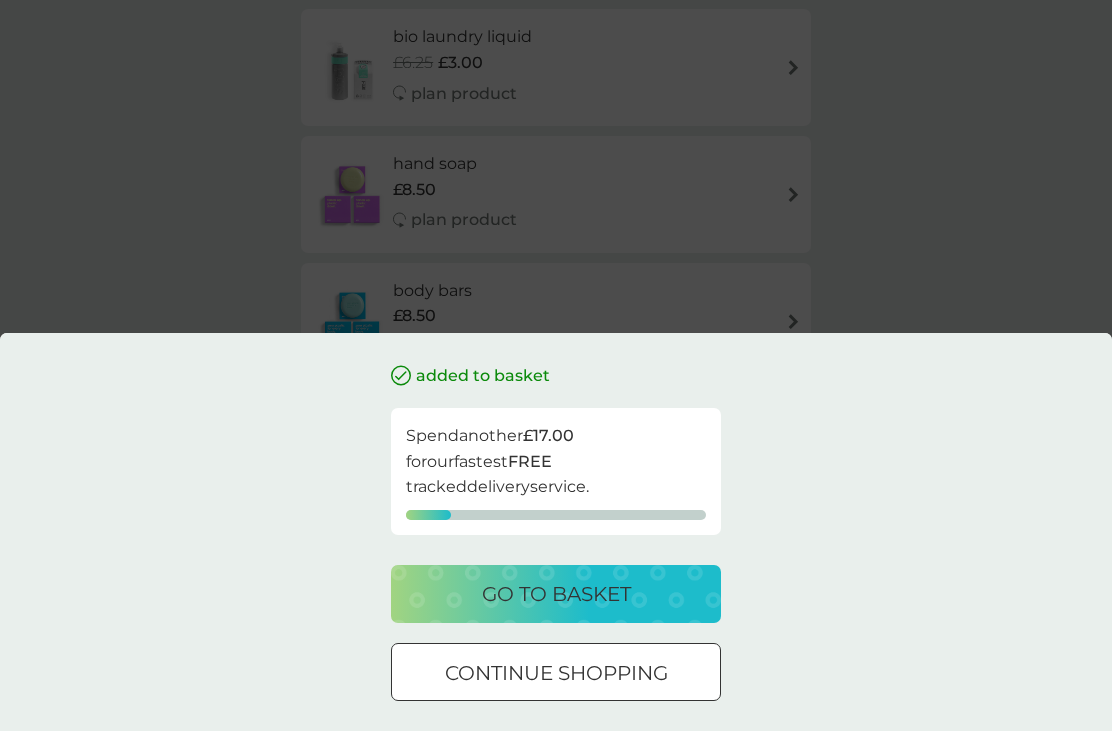 scroll, scrollTop: 0, scrollLeft: 0, axis: both 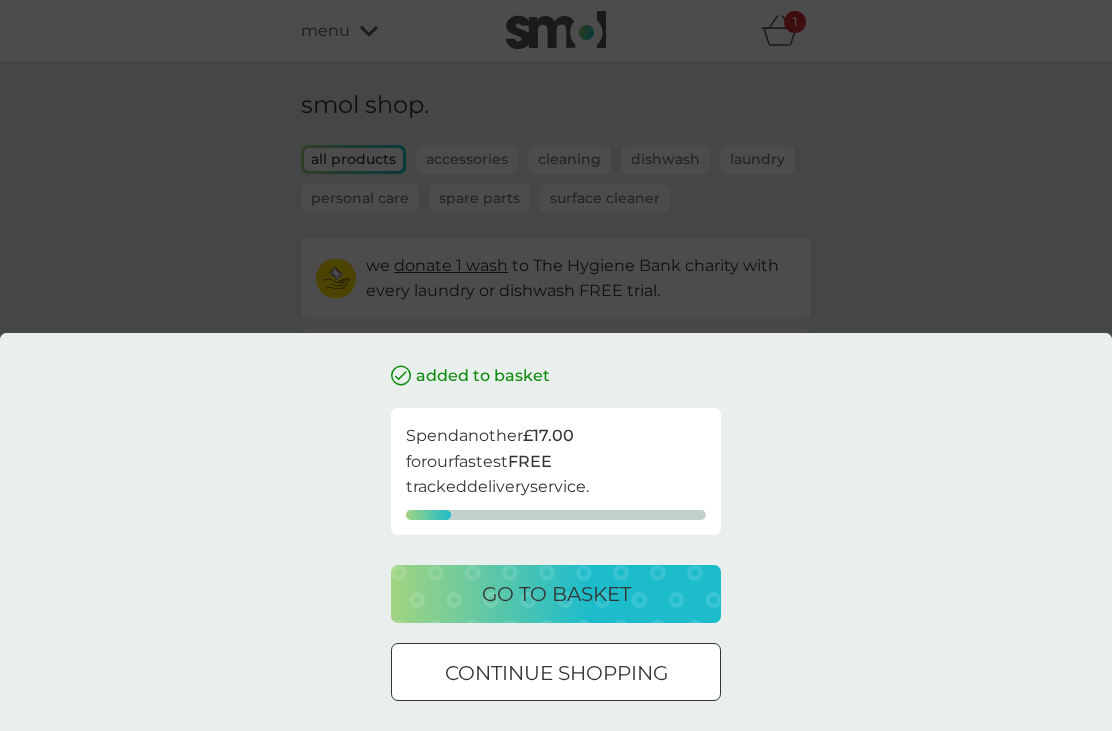 click on "continue shopping" at bounding box center [556, 673] 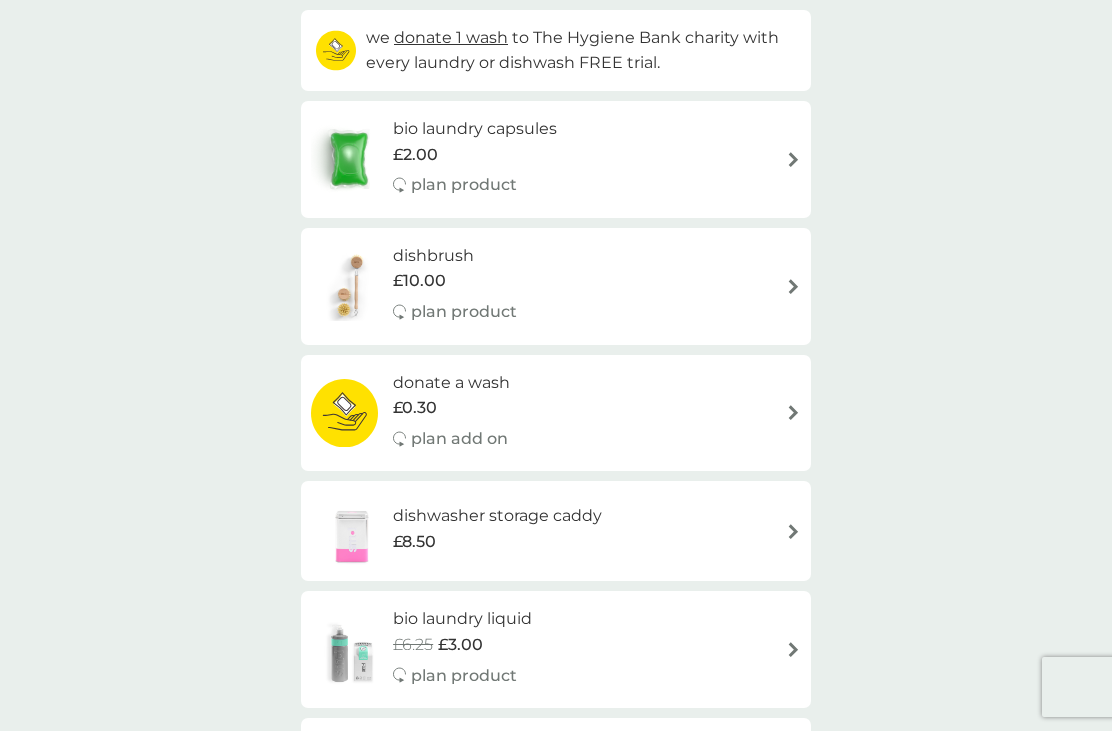 scroll, scrollTop: 0, scrollLeft: 0, axis: both 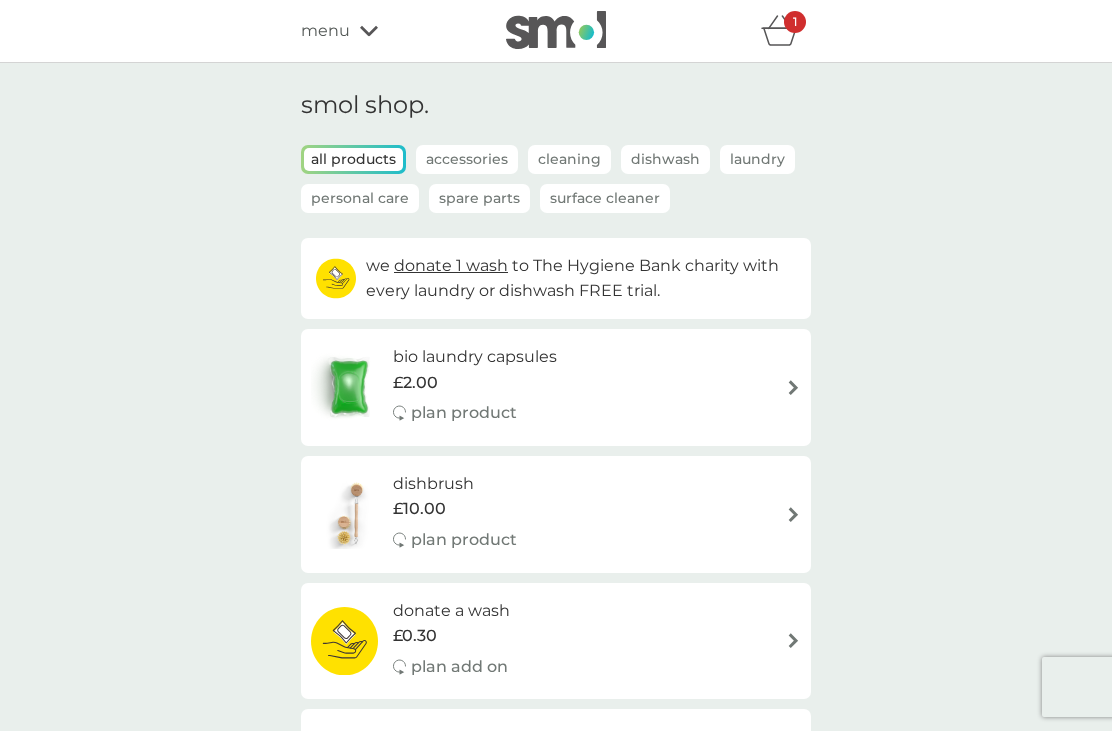 click 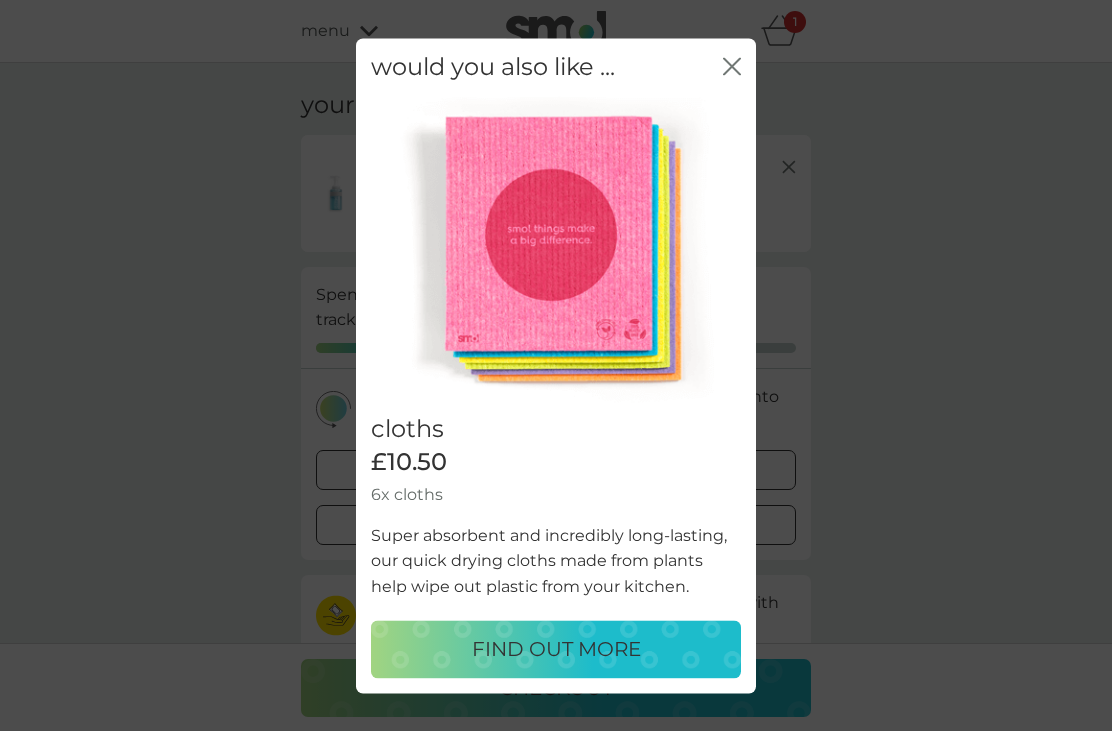 click on "FIND OUT MORE" at bounding box center [556, 649] 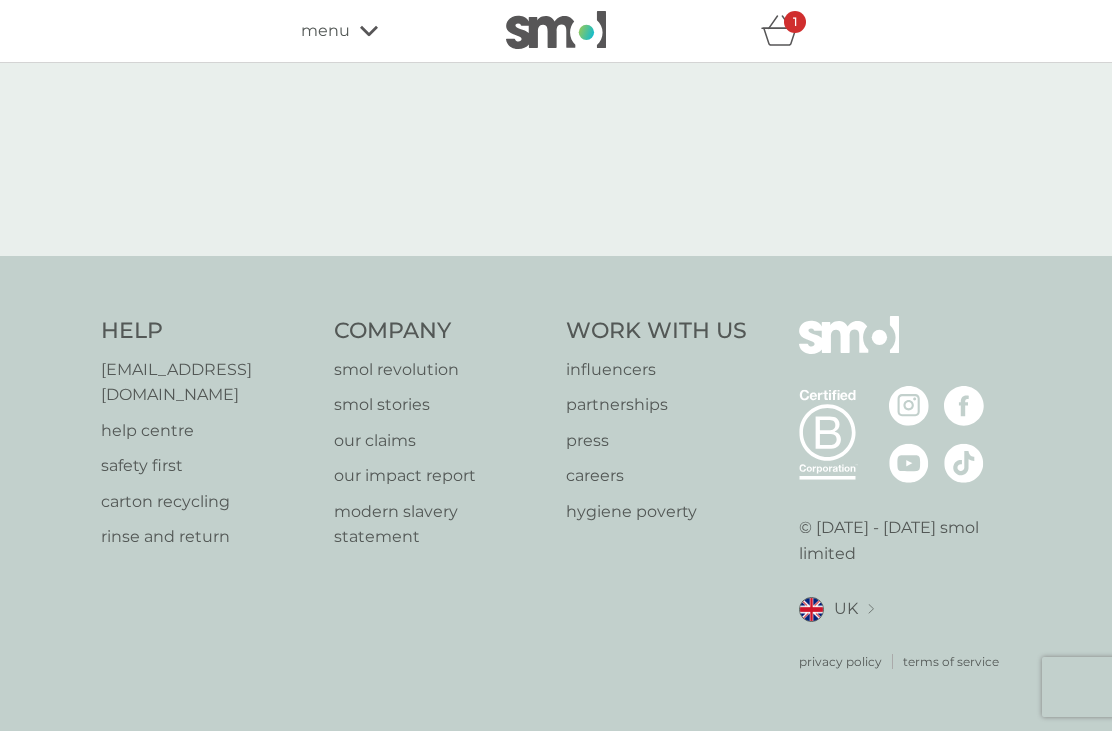 select on "91" 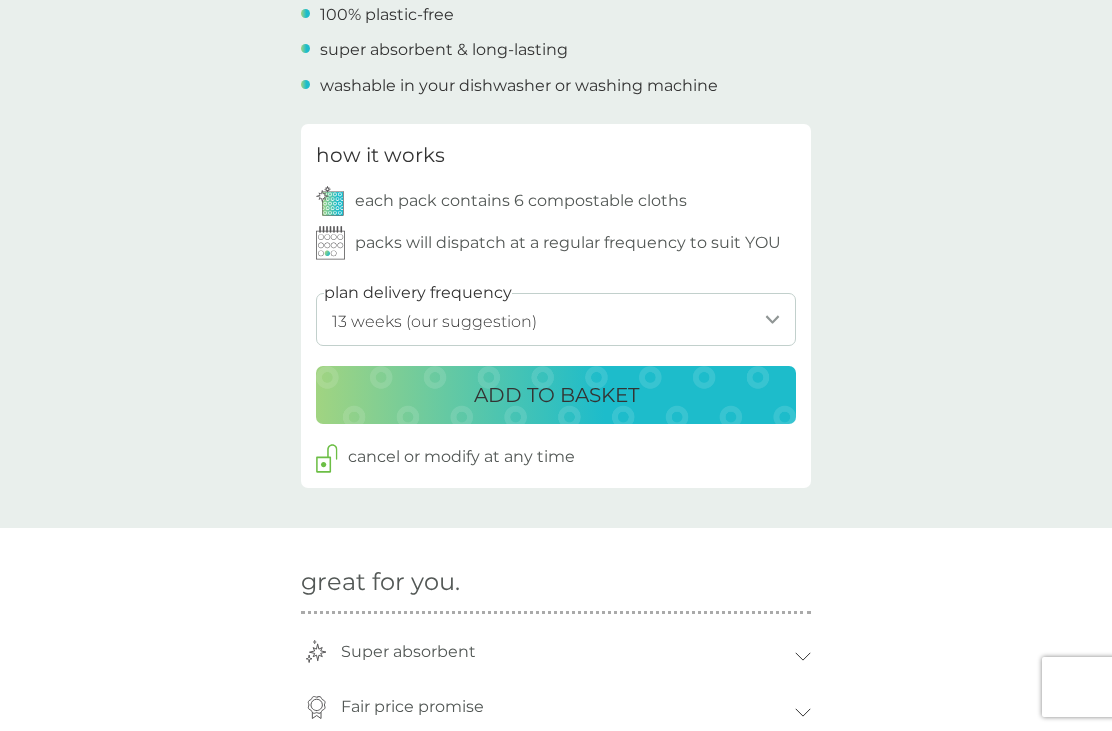 scroll, scrollTop: 827, scrollLeft: 0, axis: vertical 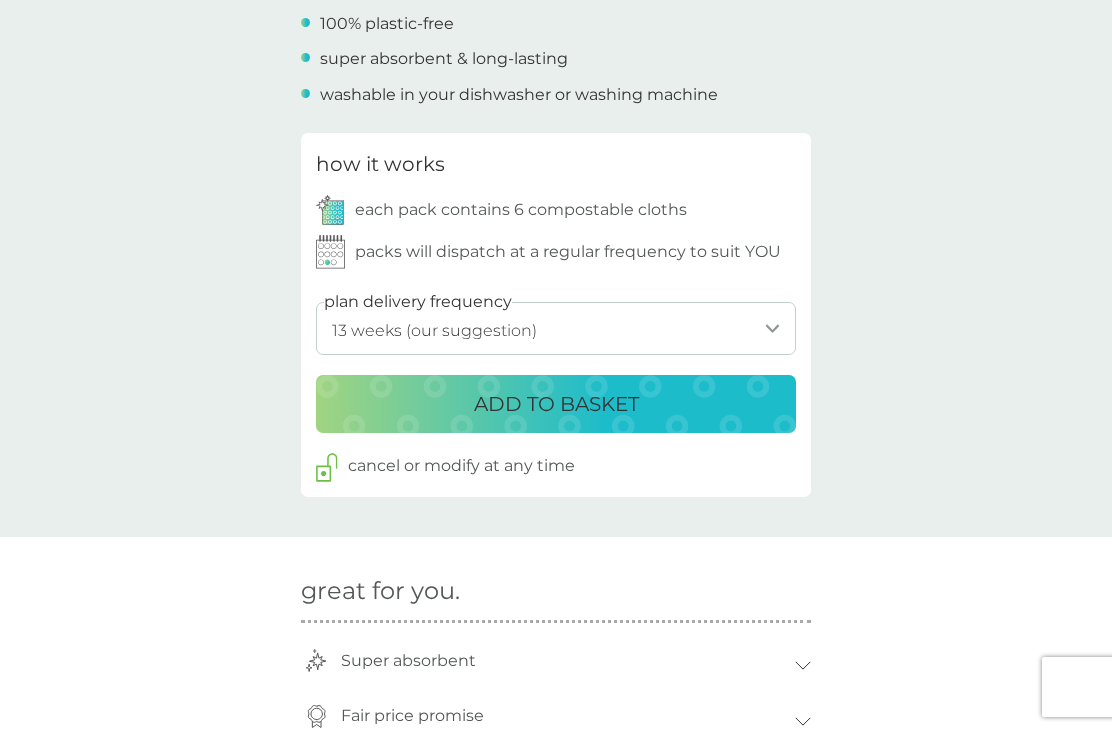 click on "ADD TO BASKET" at bounding box center [556, 404] 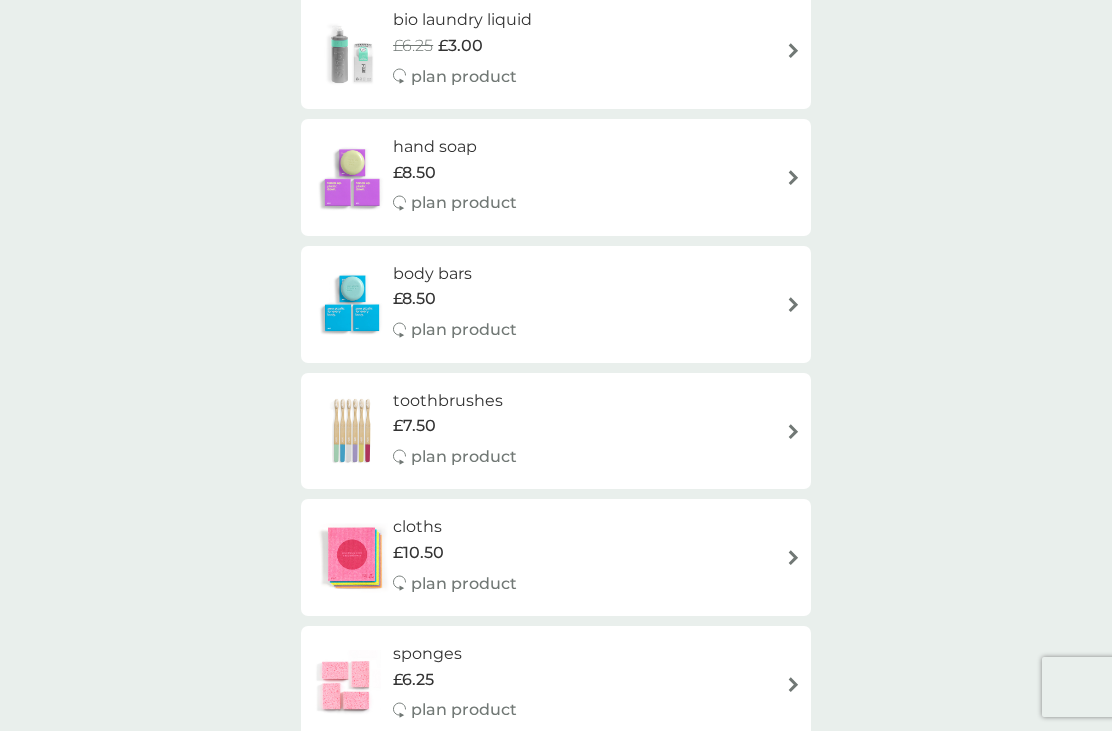 scroll, scrollTop: 0, scrollLeft: 0, axis: both 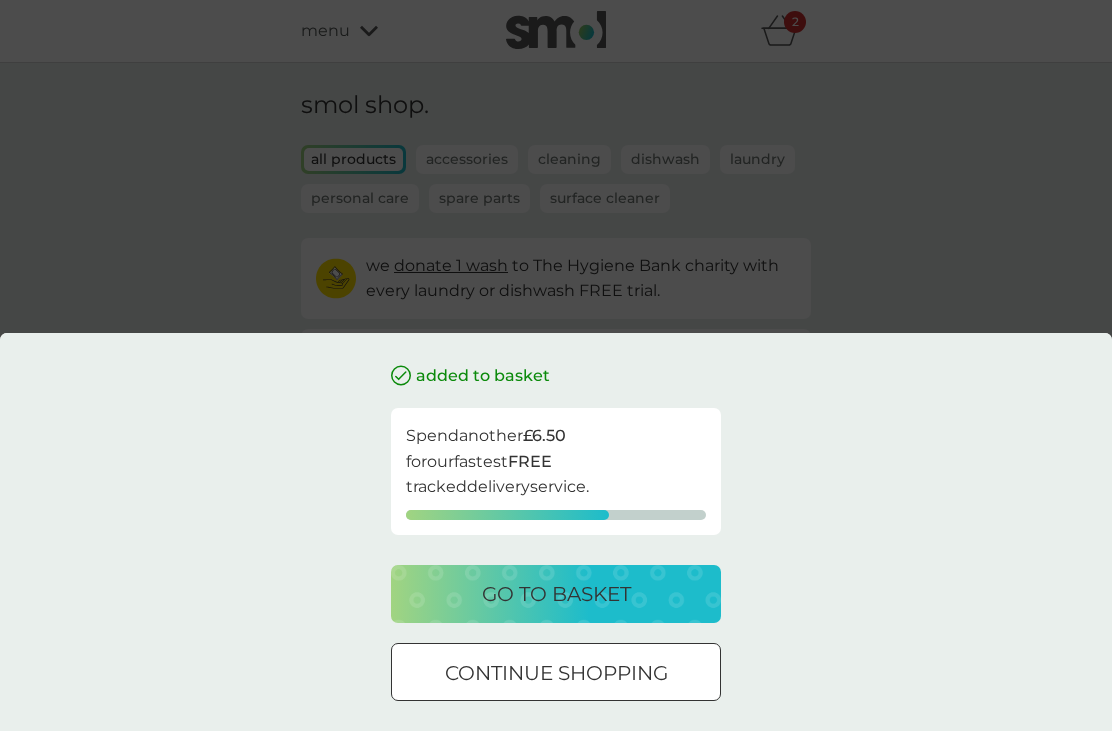 click on "continue shopping" at bounding box center [556, 673] 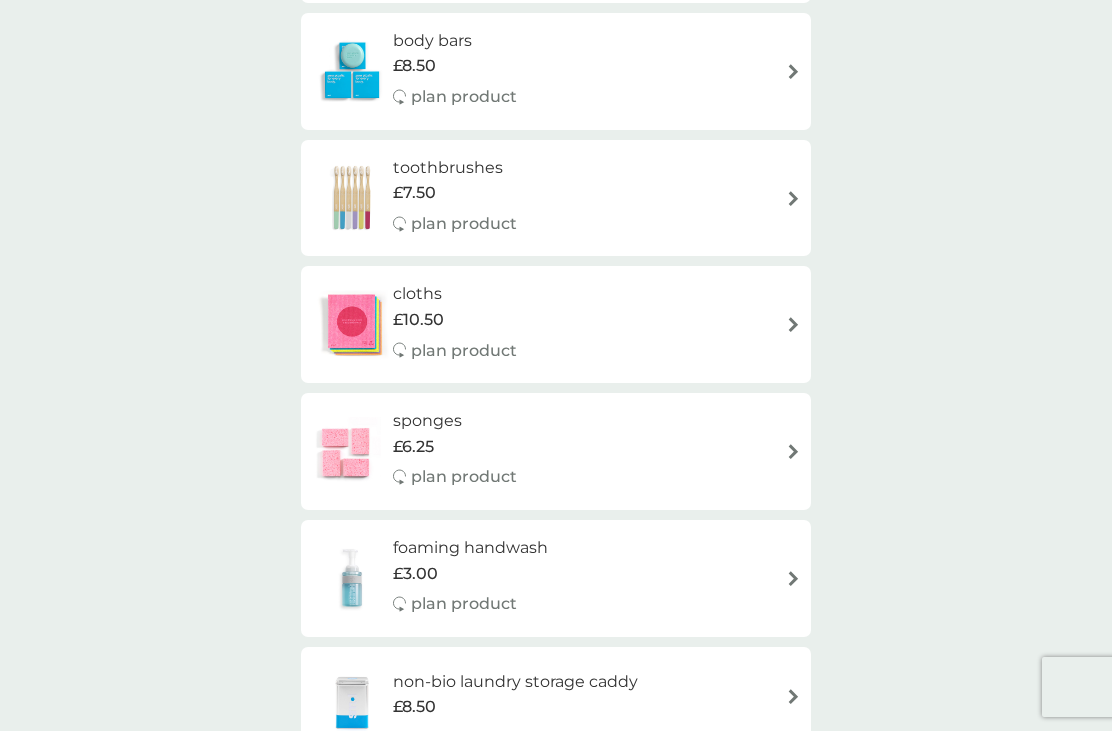 scroll, scrollTop: 1058, scrollLeft: 0, axis: vertical 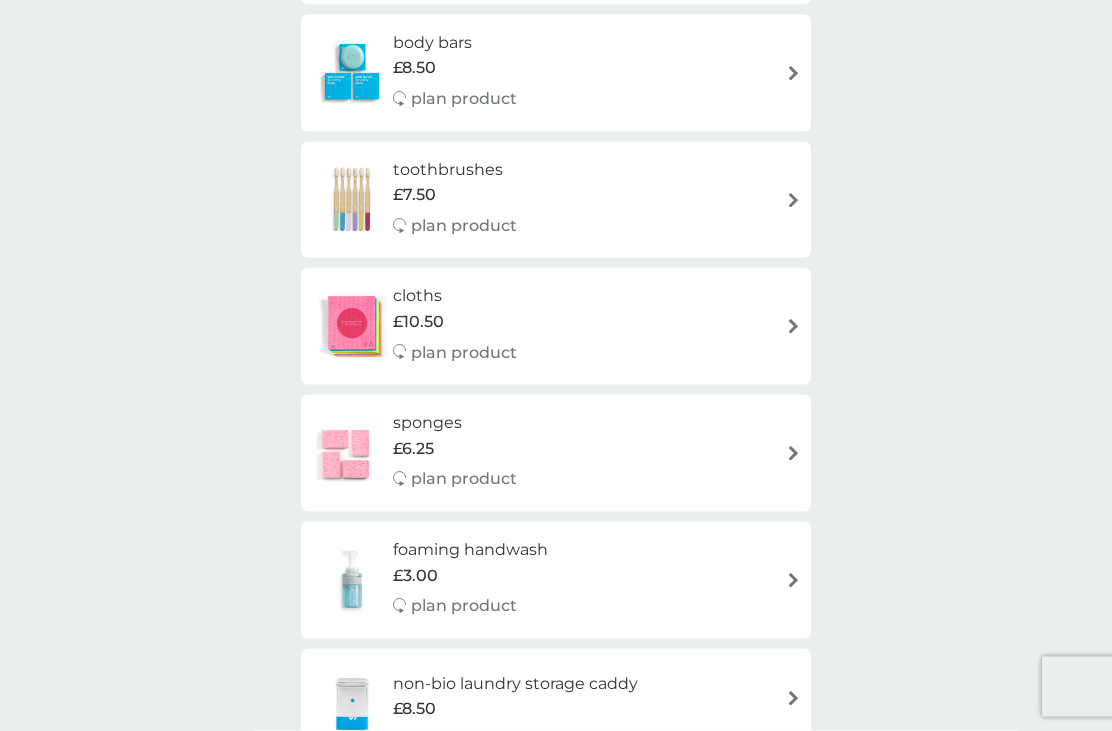 click at bounding box center (793, 200) 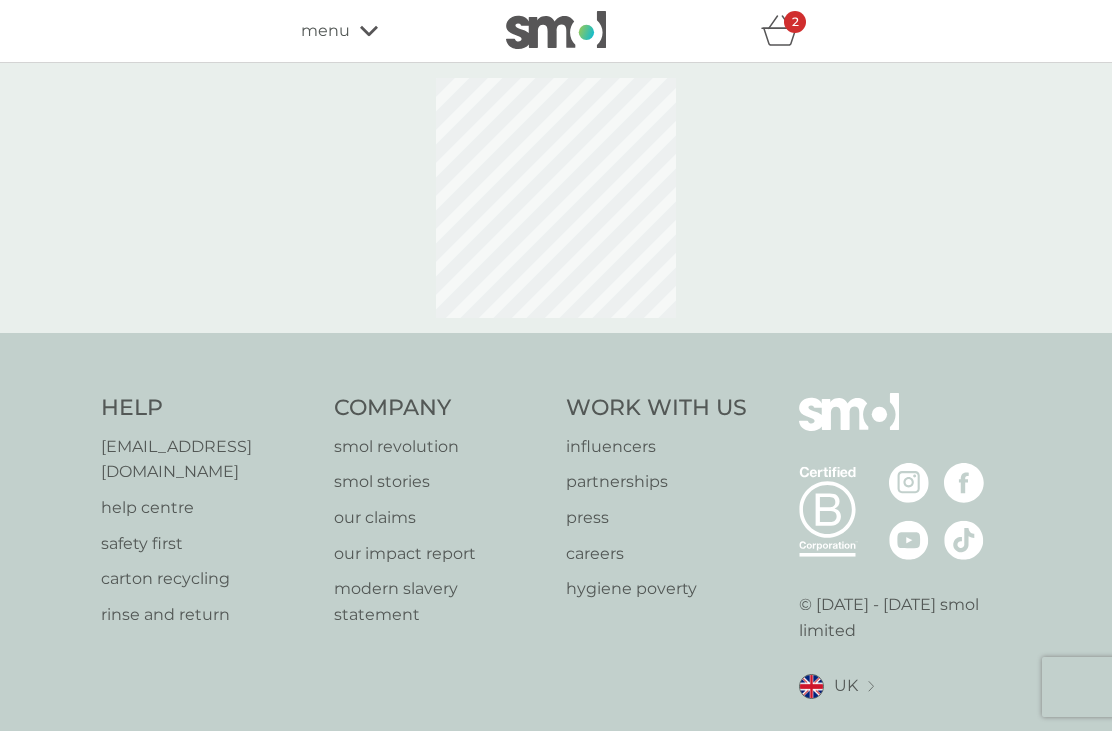 select on "119" 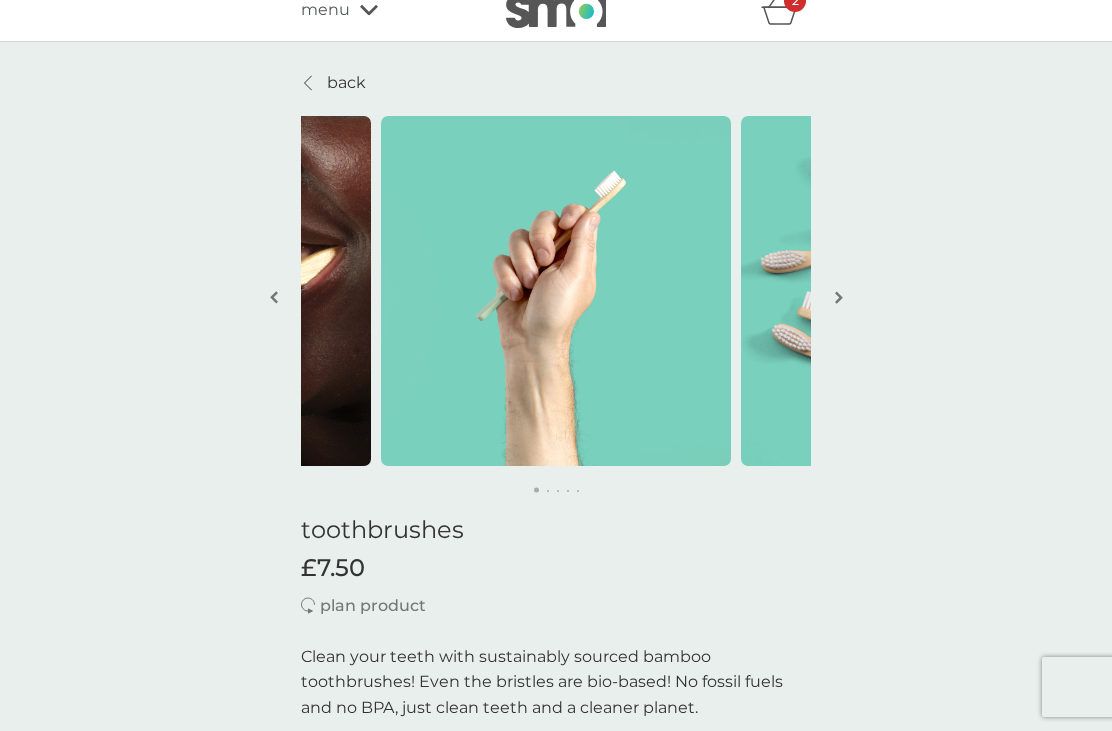 scroll, scrollTop: 0, scrollLeft: 0, axis: both 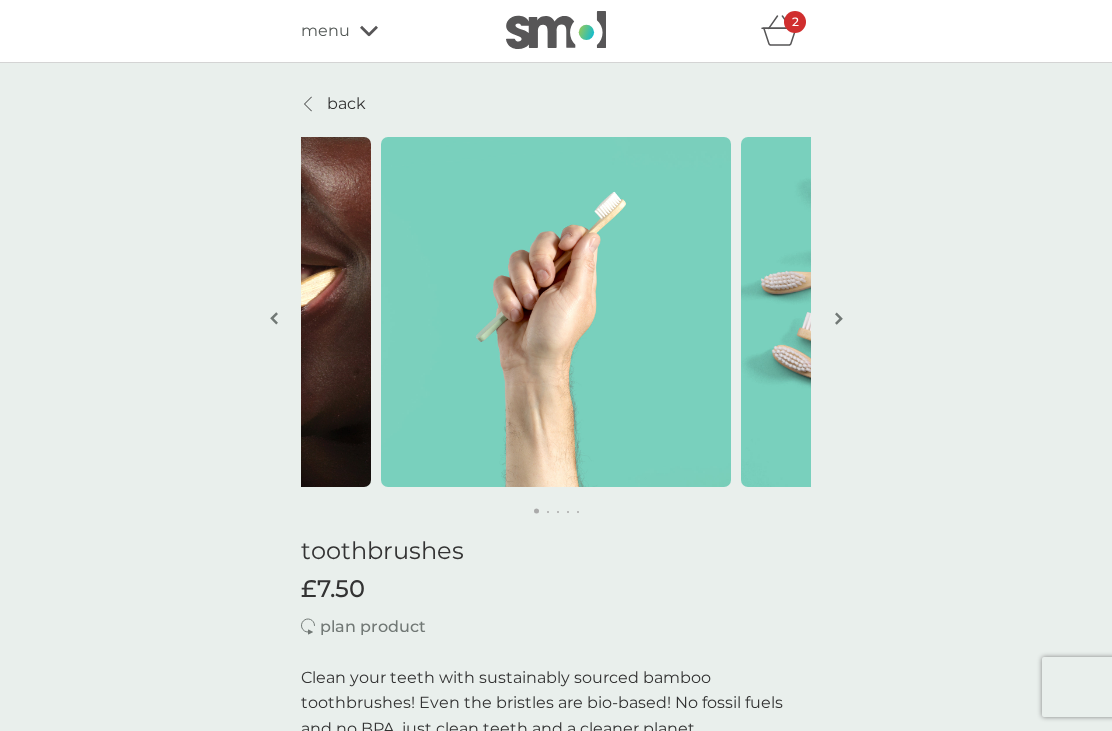 click on "back" at bounding box center [346, 104] 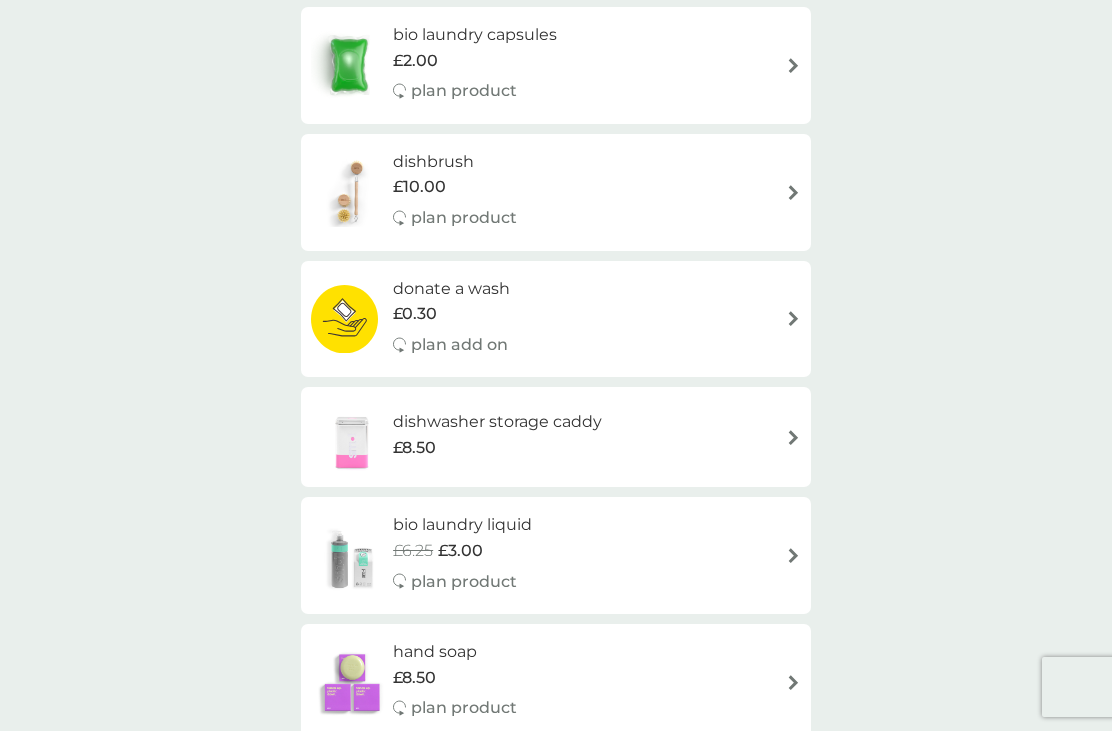 scroll, scrollTop: 0, scrollLeft: 0, axis: both 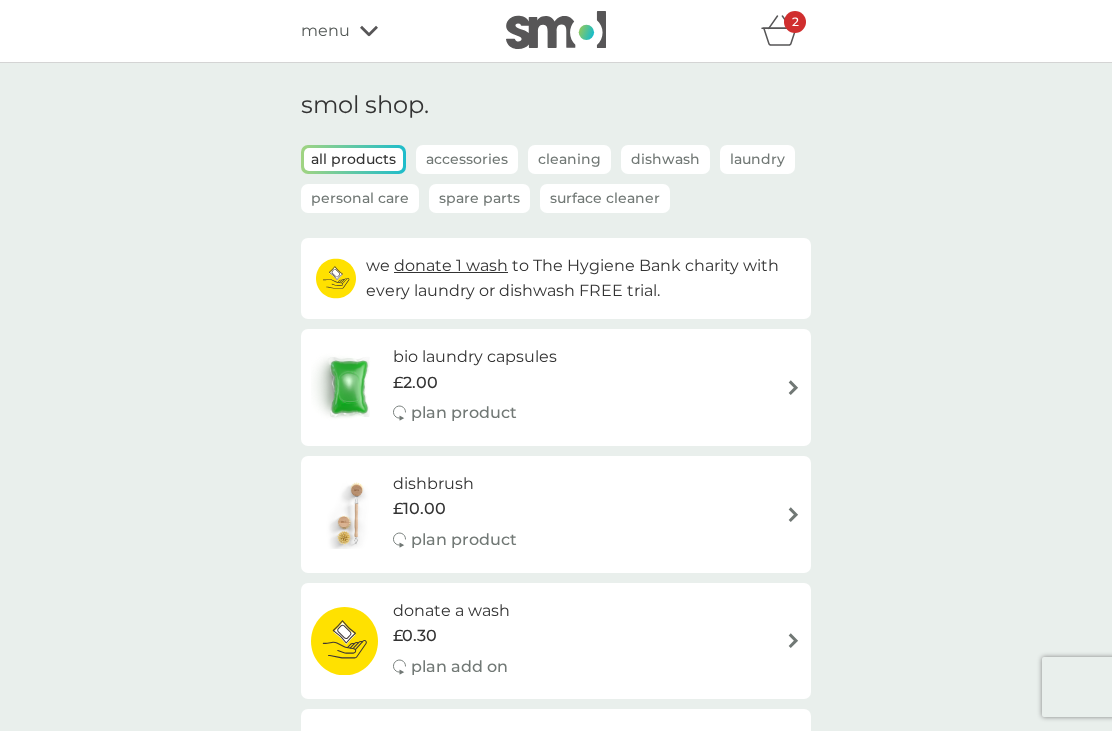 click on "2" at bounding box center [786, 31] 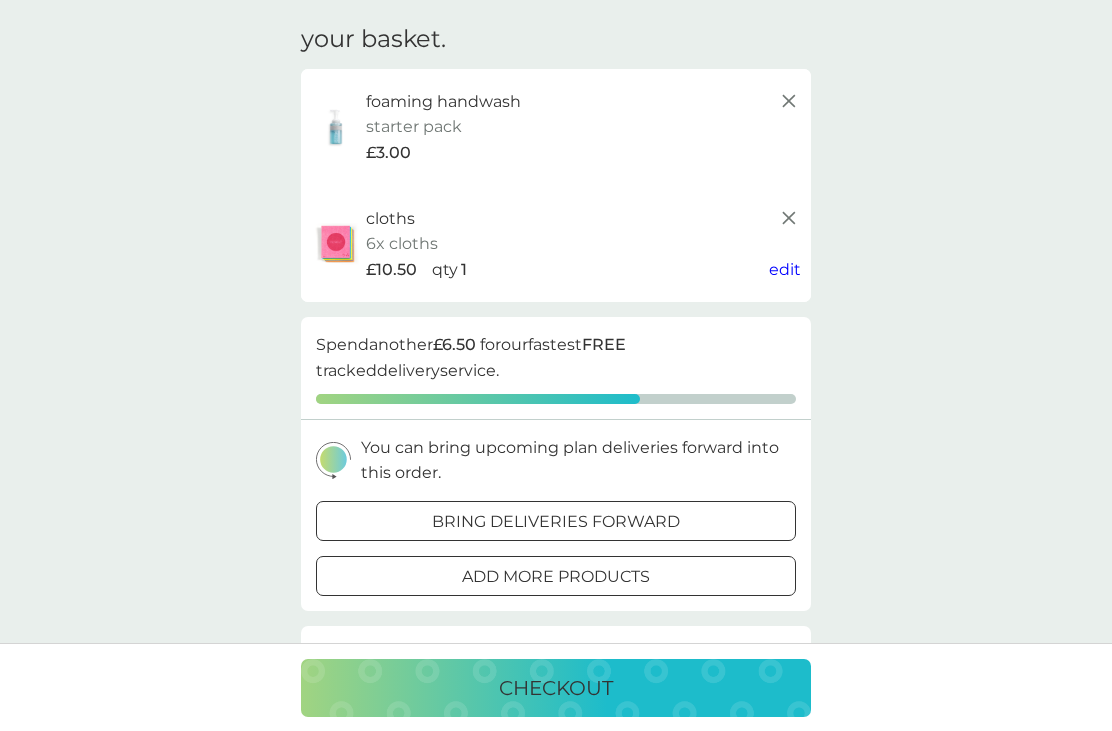 scroll, scrollTop: 65, scrollLeft: 0, axis: vertical 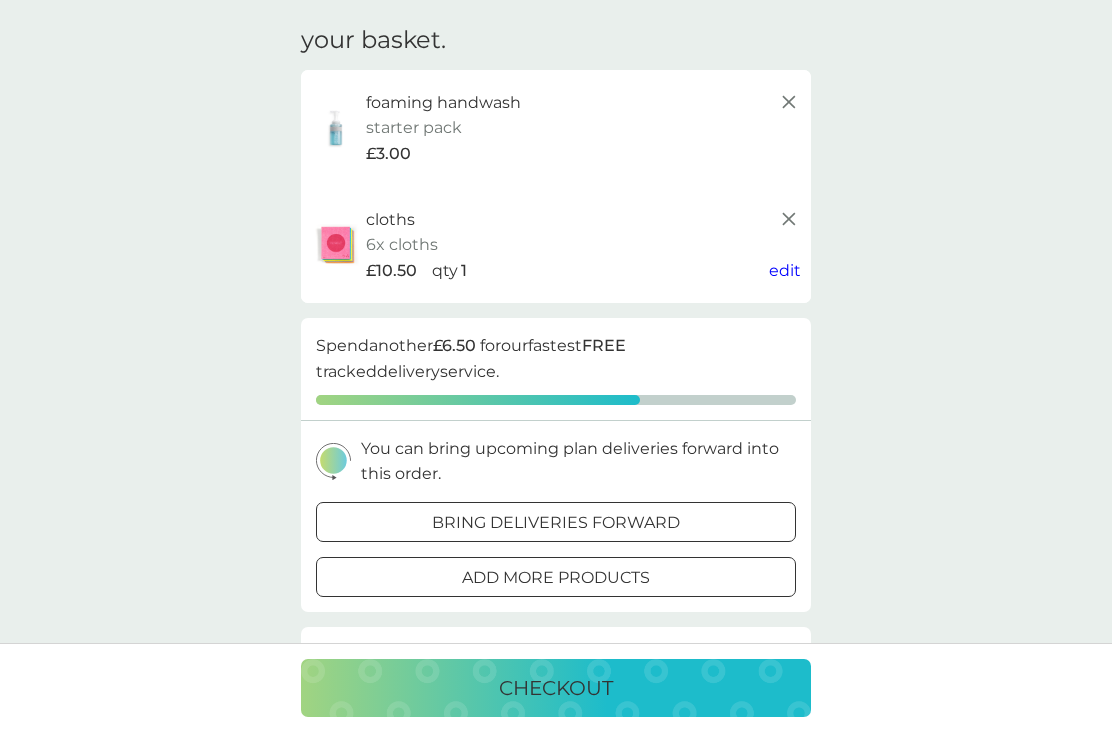 click 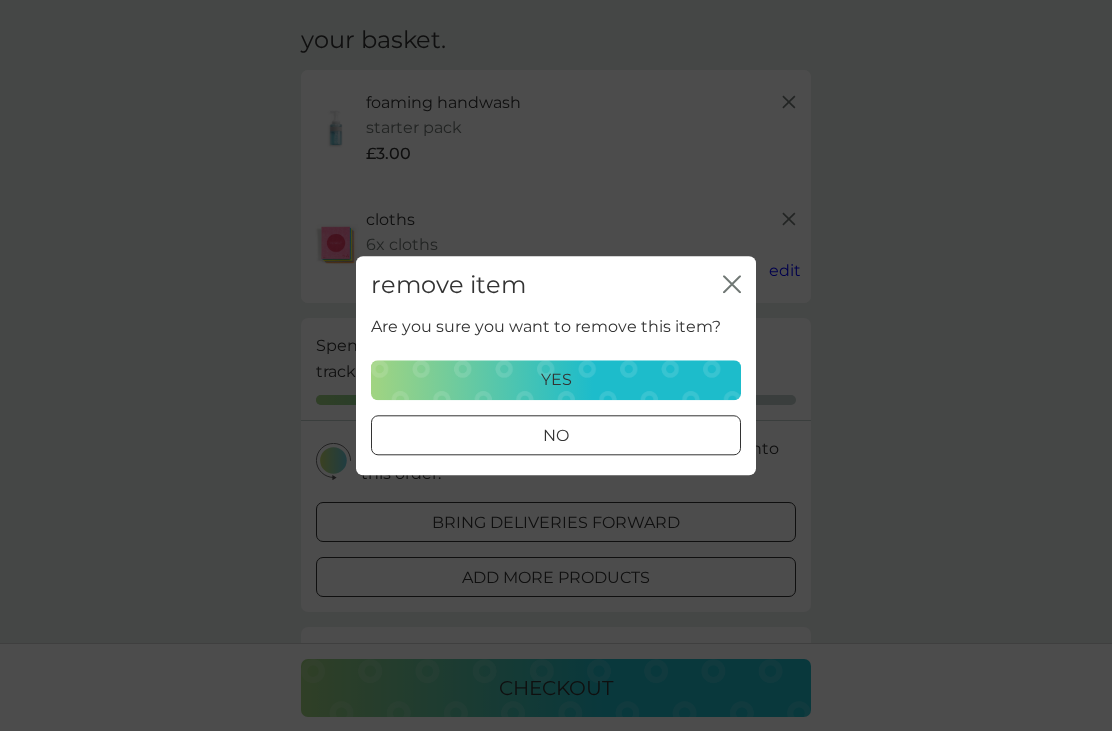 click on "yes" at bounding box center (556, 380) 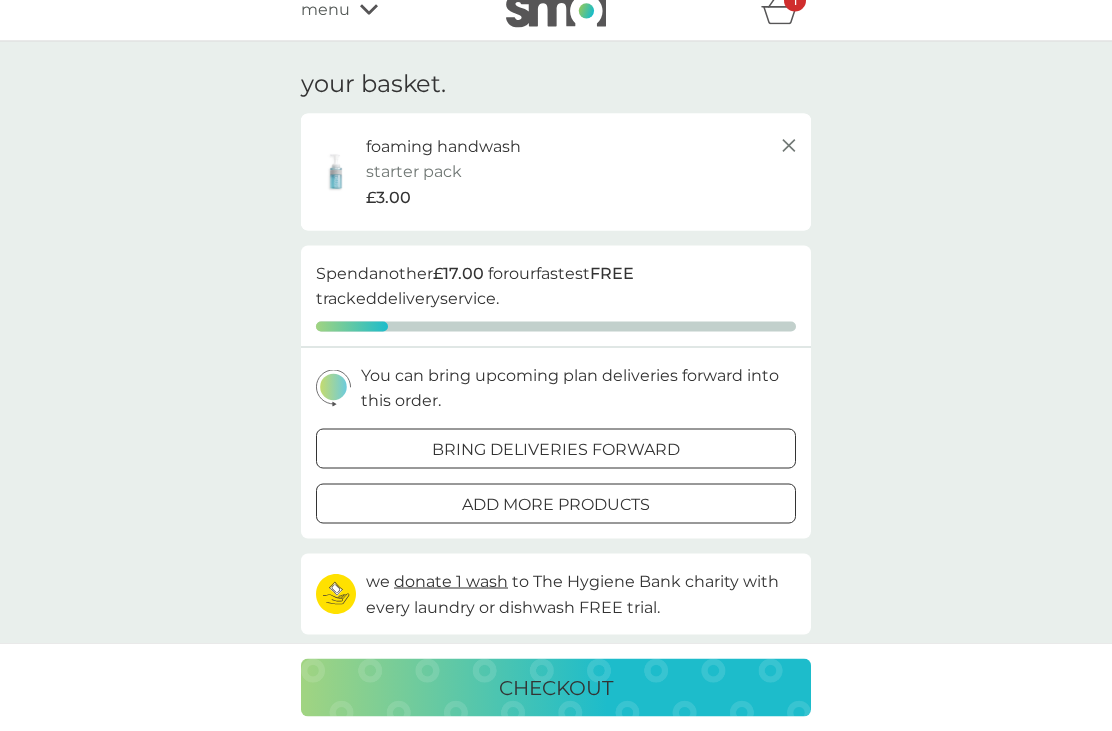 scroll, scrollTop: 0, scrollLeft: 0, axis: both 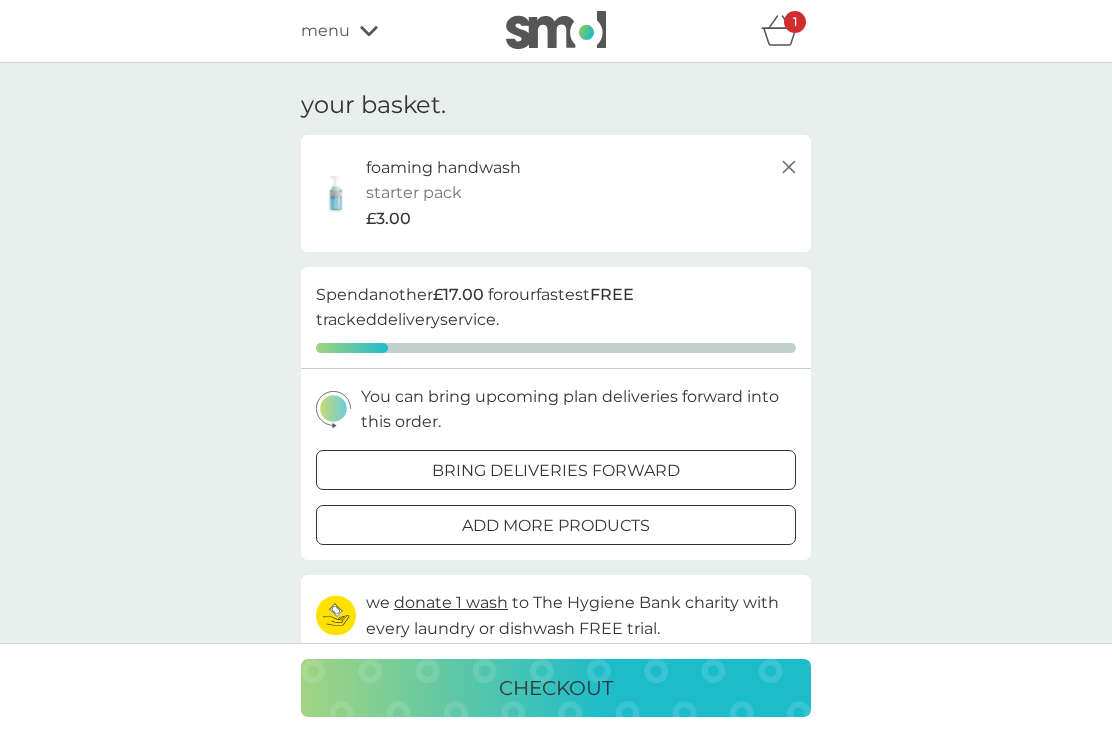 click on "bring deliveries forward" at bounding box center (556, 471) 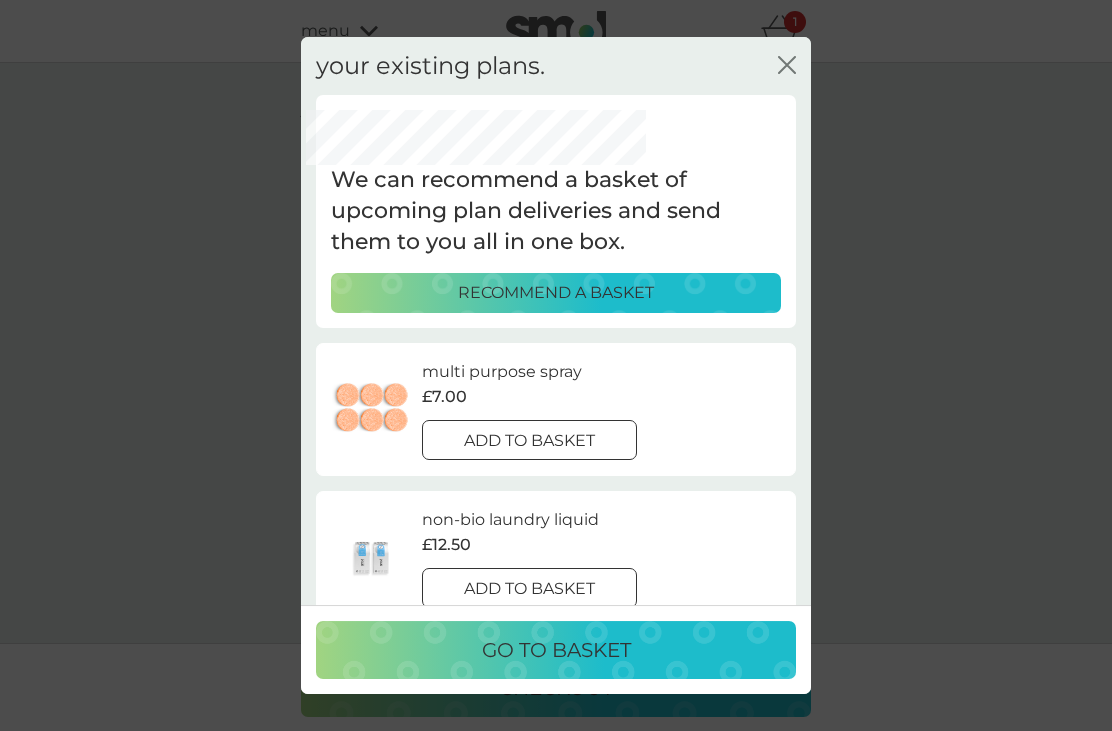 scroll, scrollTop: 0, scrollLeft: 0, axis: both 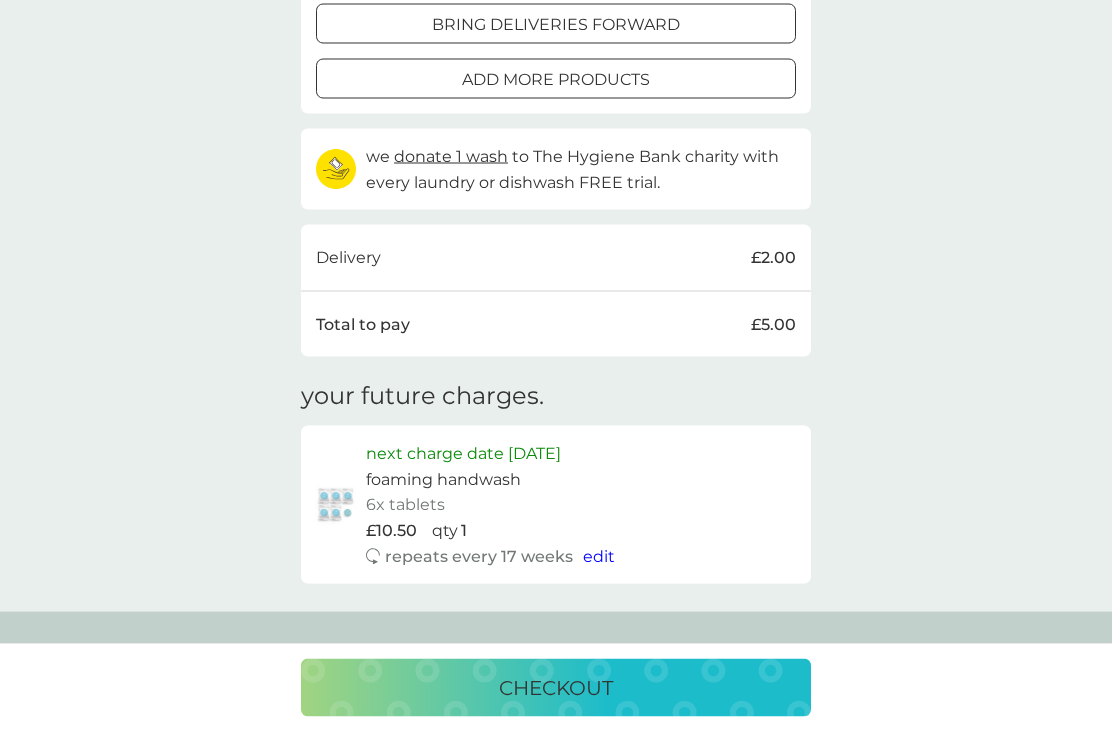 click on "checkout" at bounding box center [556, 688] 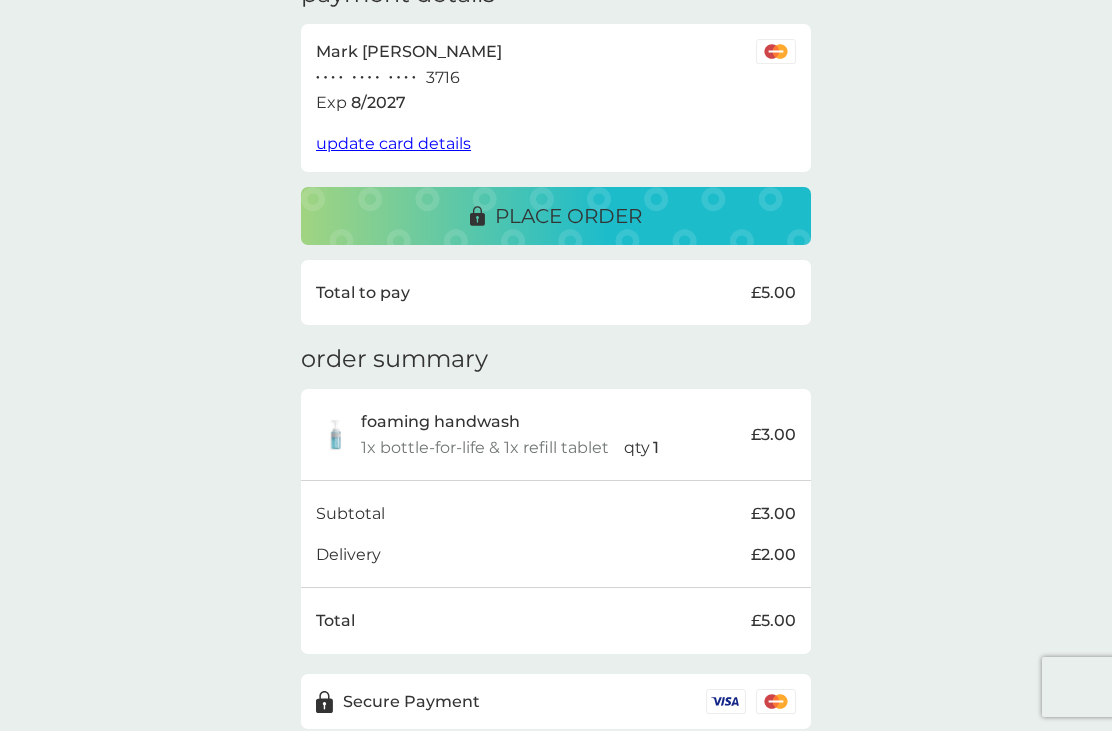 scroll, scrollTop: 381, scrollLeft: 0, axis: vertical 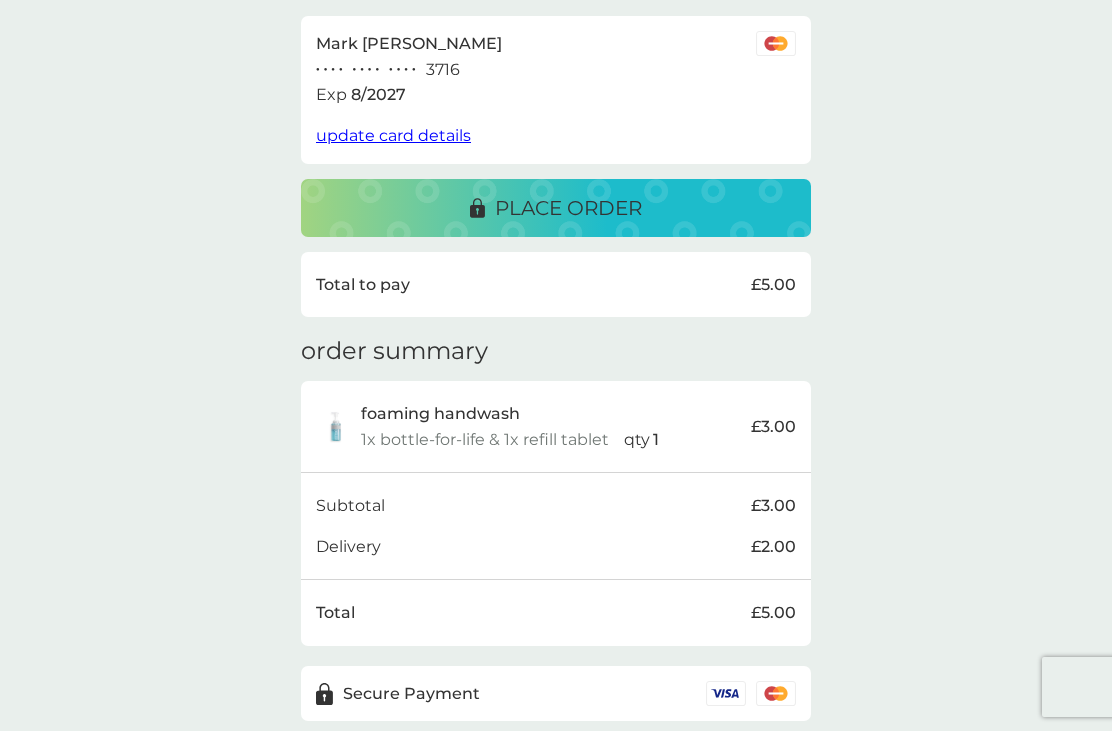 click on "place order" at bounding box center (568, 208) 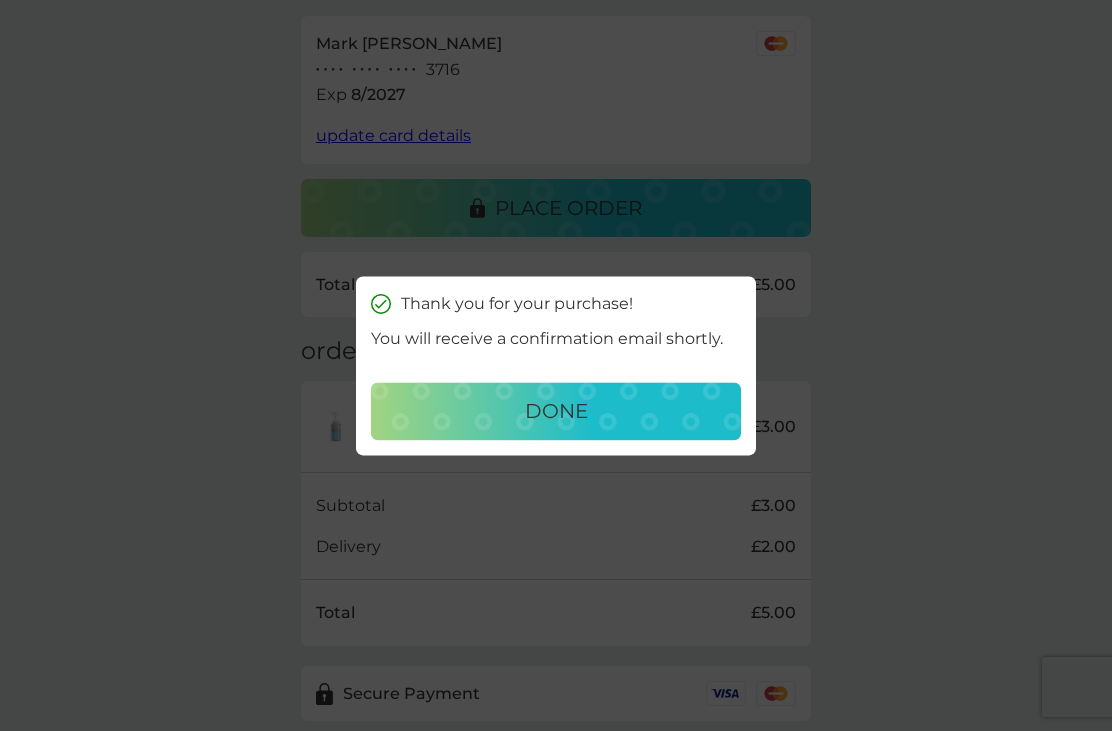 click on "done" at bounding box center [556, 411] 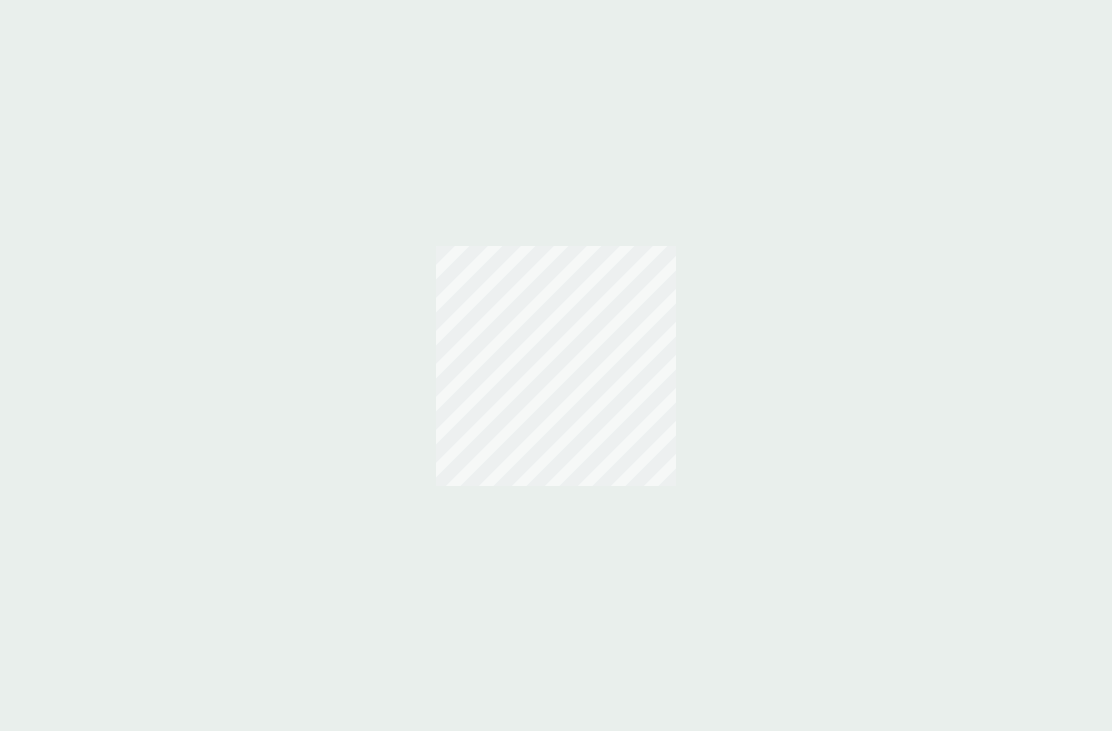 scroll, scrollTop: 0, scrollLeft: 0, axis: both 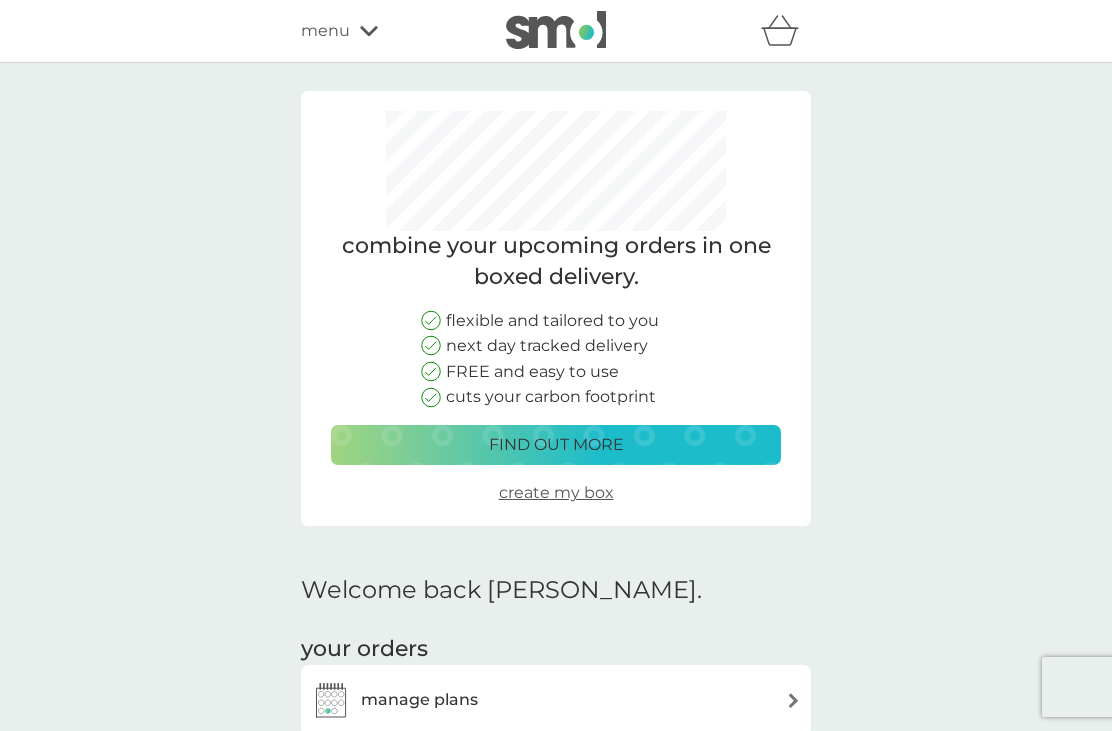 click on "menu" at bounding box center (386, 31) 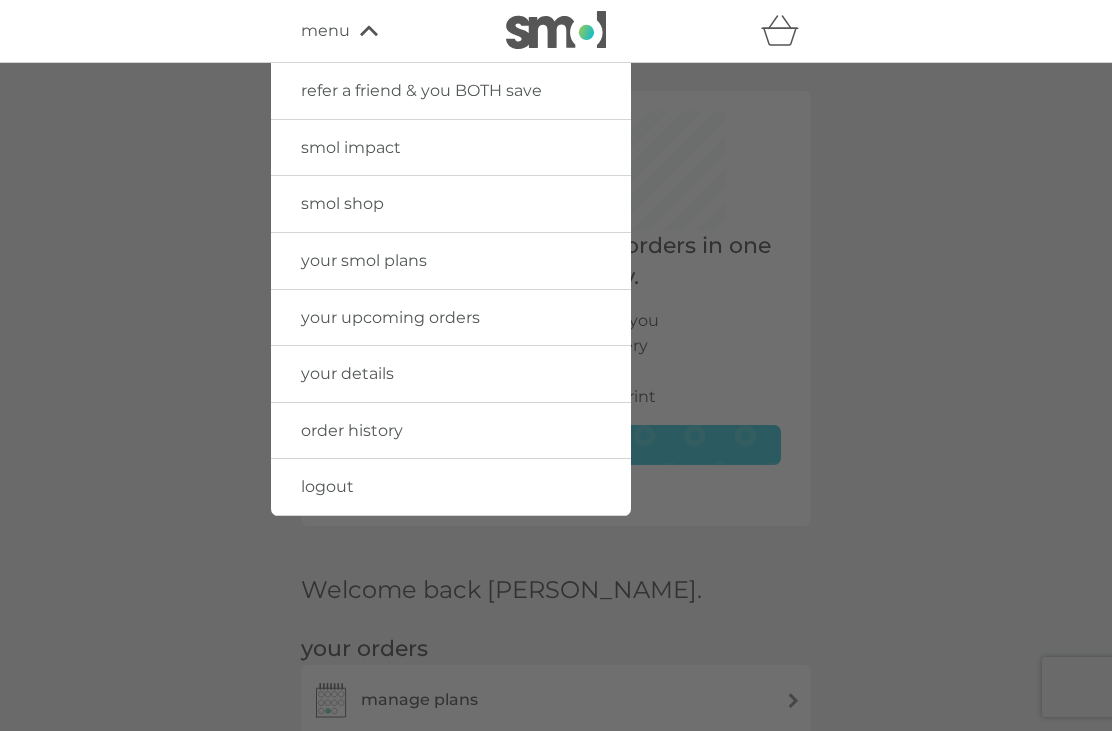 click on "logout" at bounding box center [327, 486] 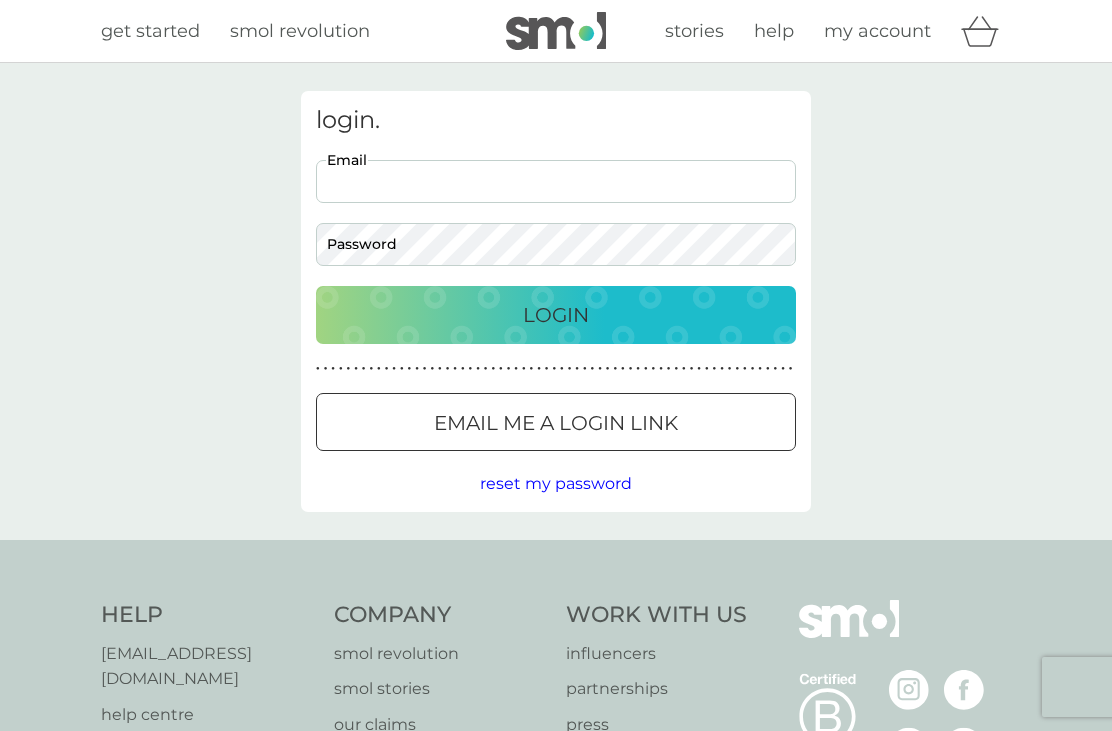 scroll, scrollTop: 0, scrollLeft: 0, axis: both 